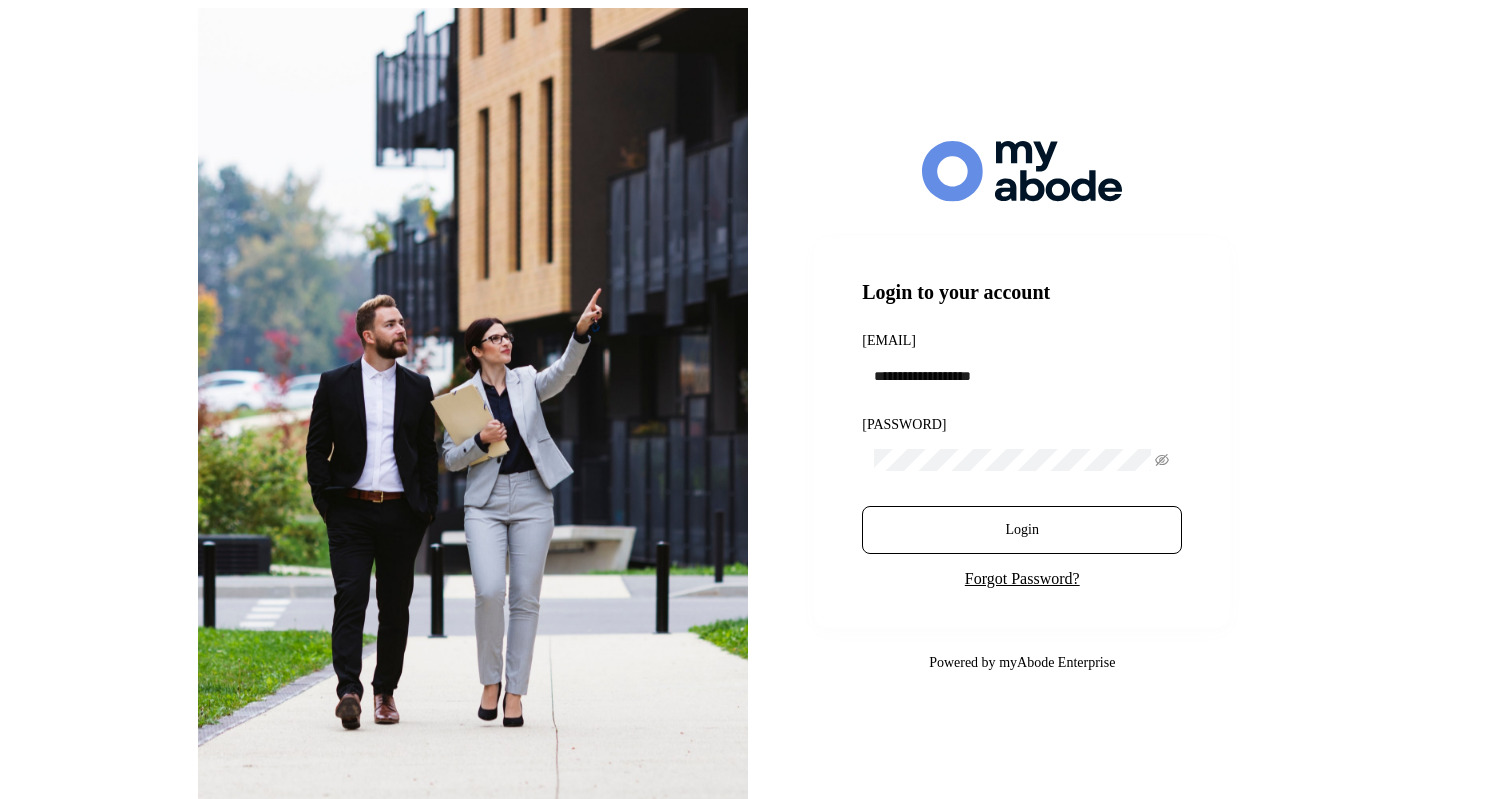 scroll, scrollTop: 0, scrollLeft: 0, axis: both 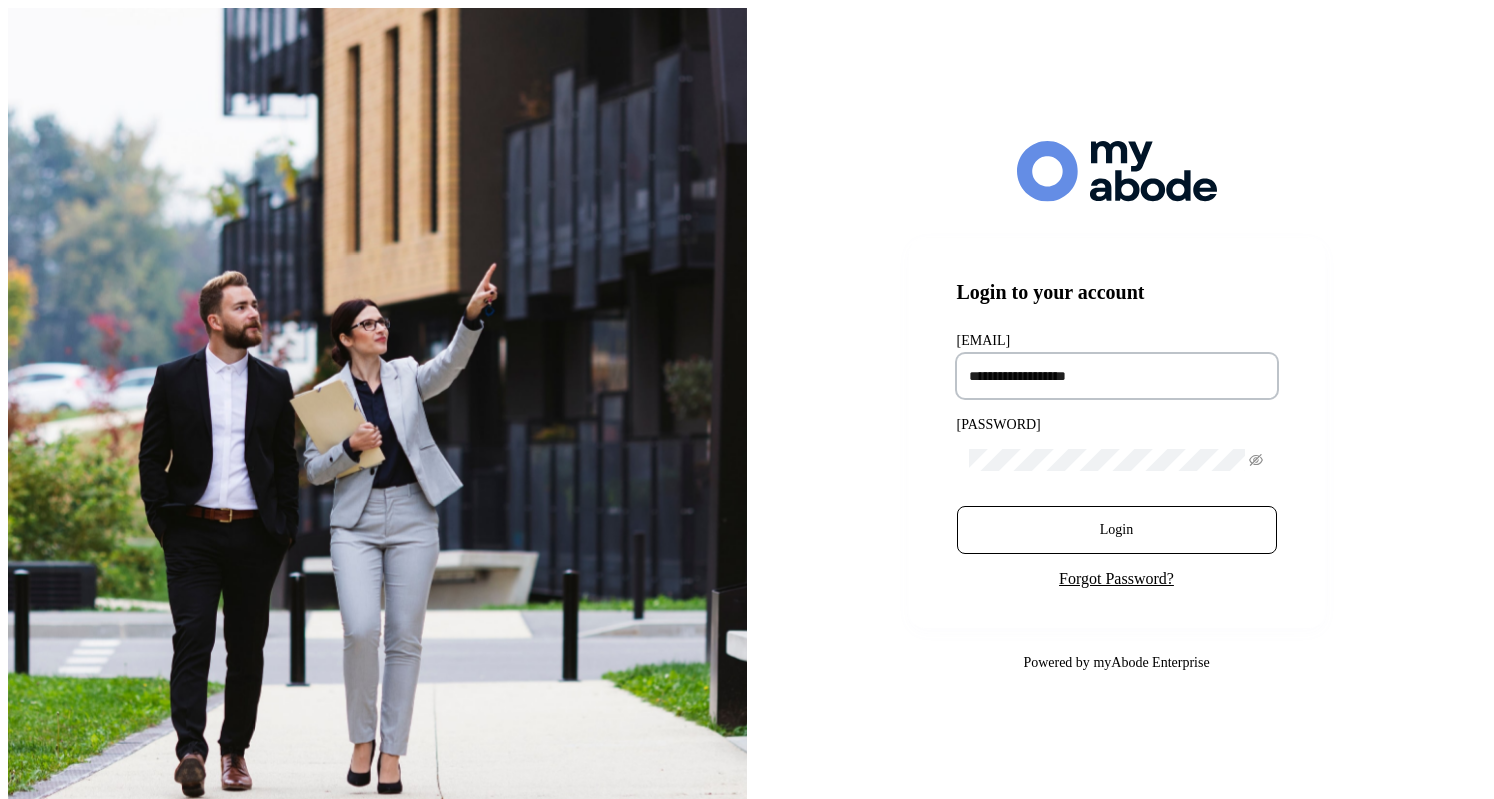 click at bounding box center (1117, 376) 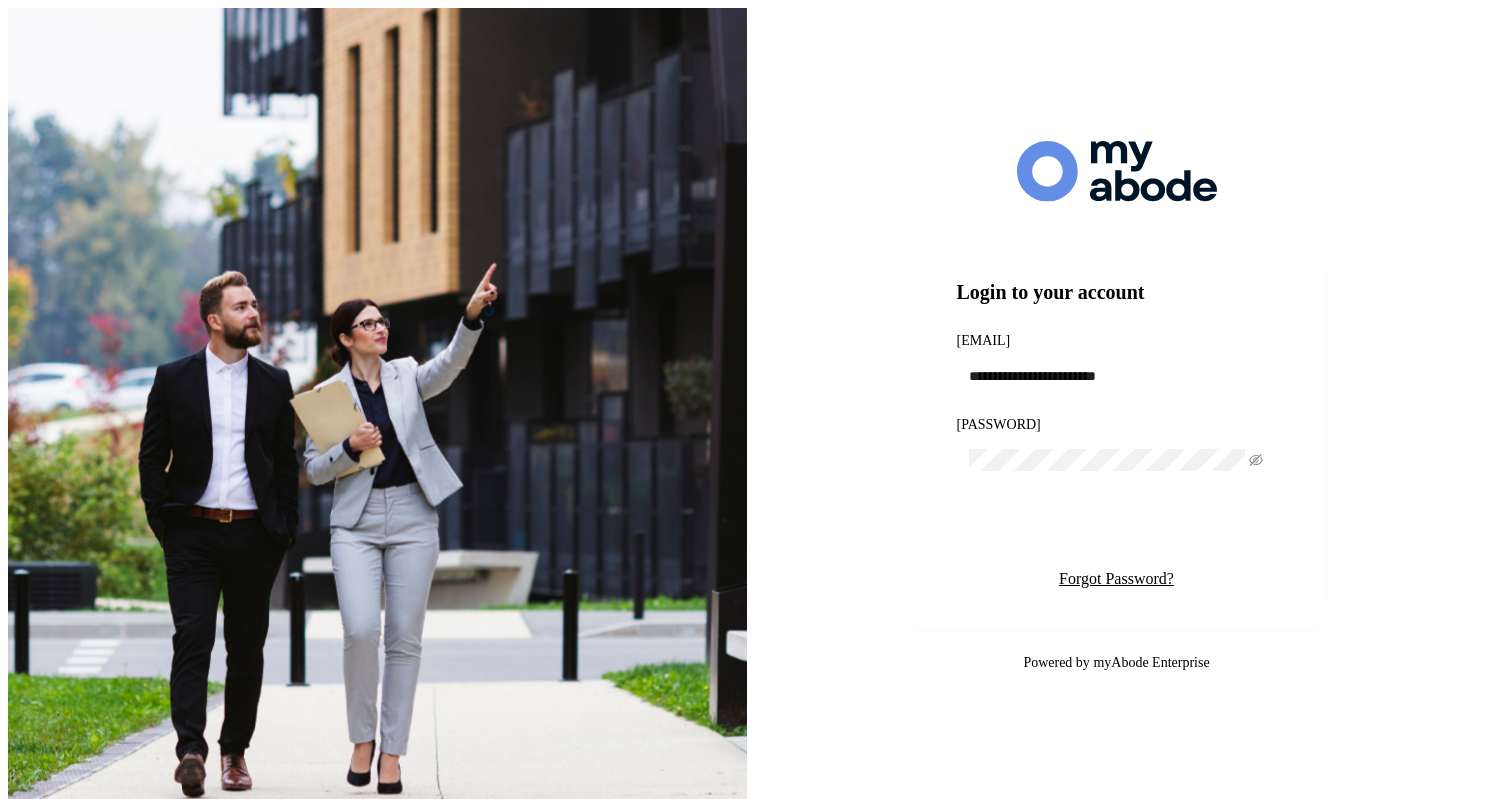 click on "Login" at bounding box center (1116, 530) 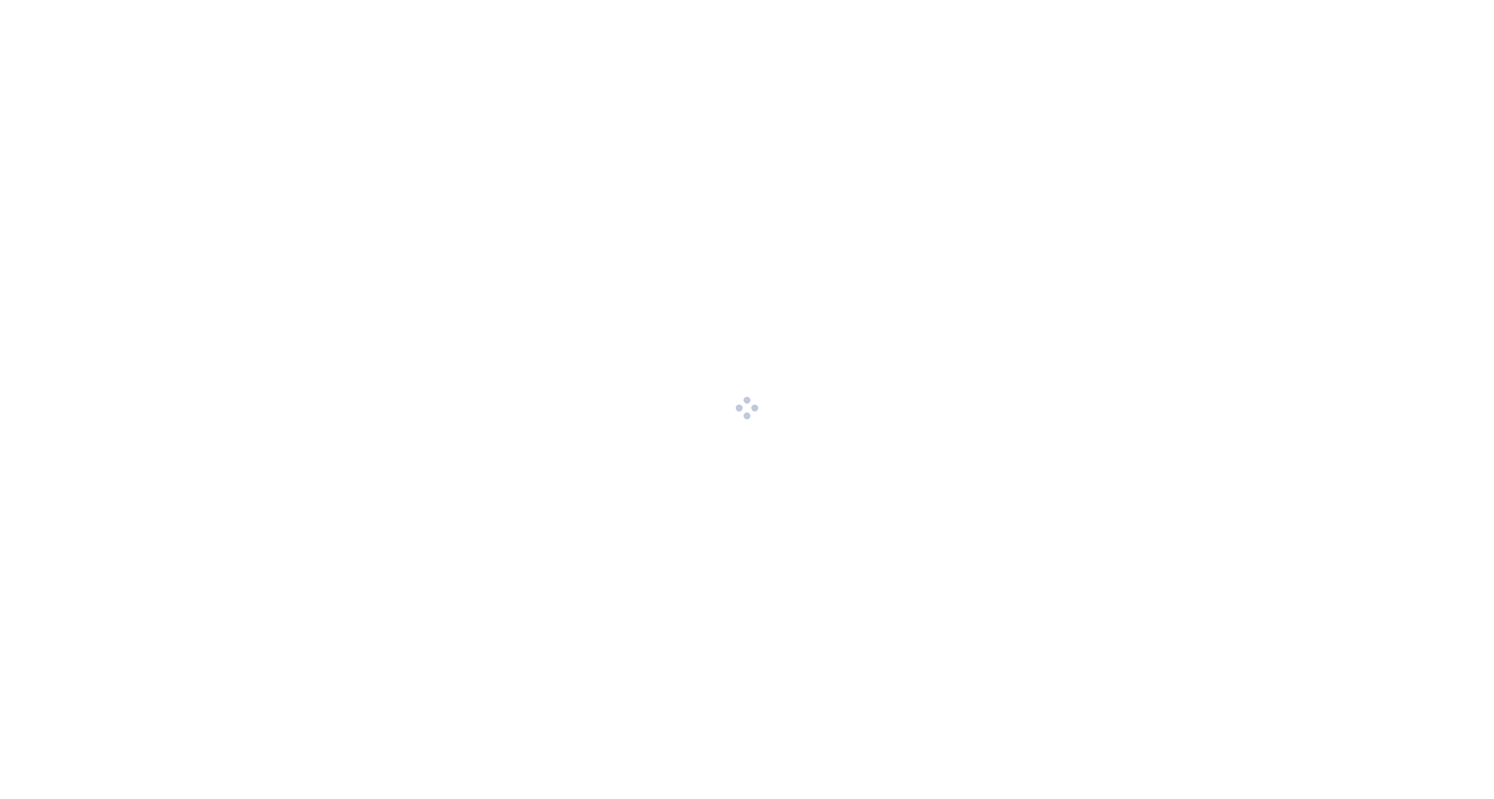 scroll, scrollTop: 0, scrollLeft: 0, axis: both 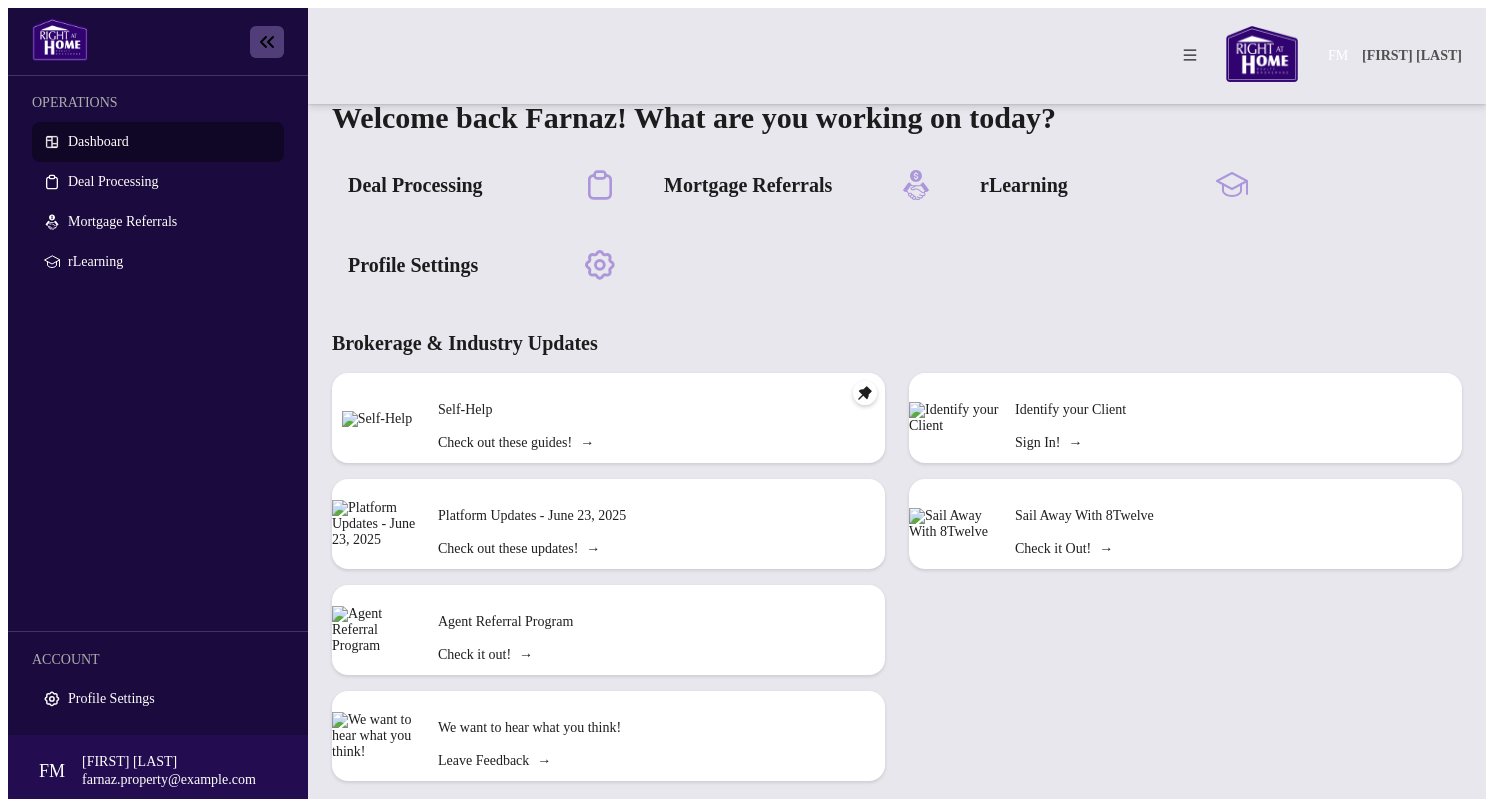 click on "Platform Updates - June 23, 2025 Check out these updates! →" at bounding box center [653, 524] 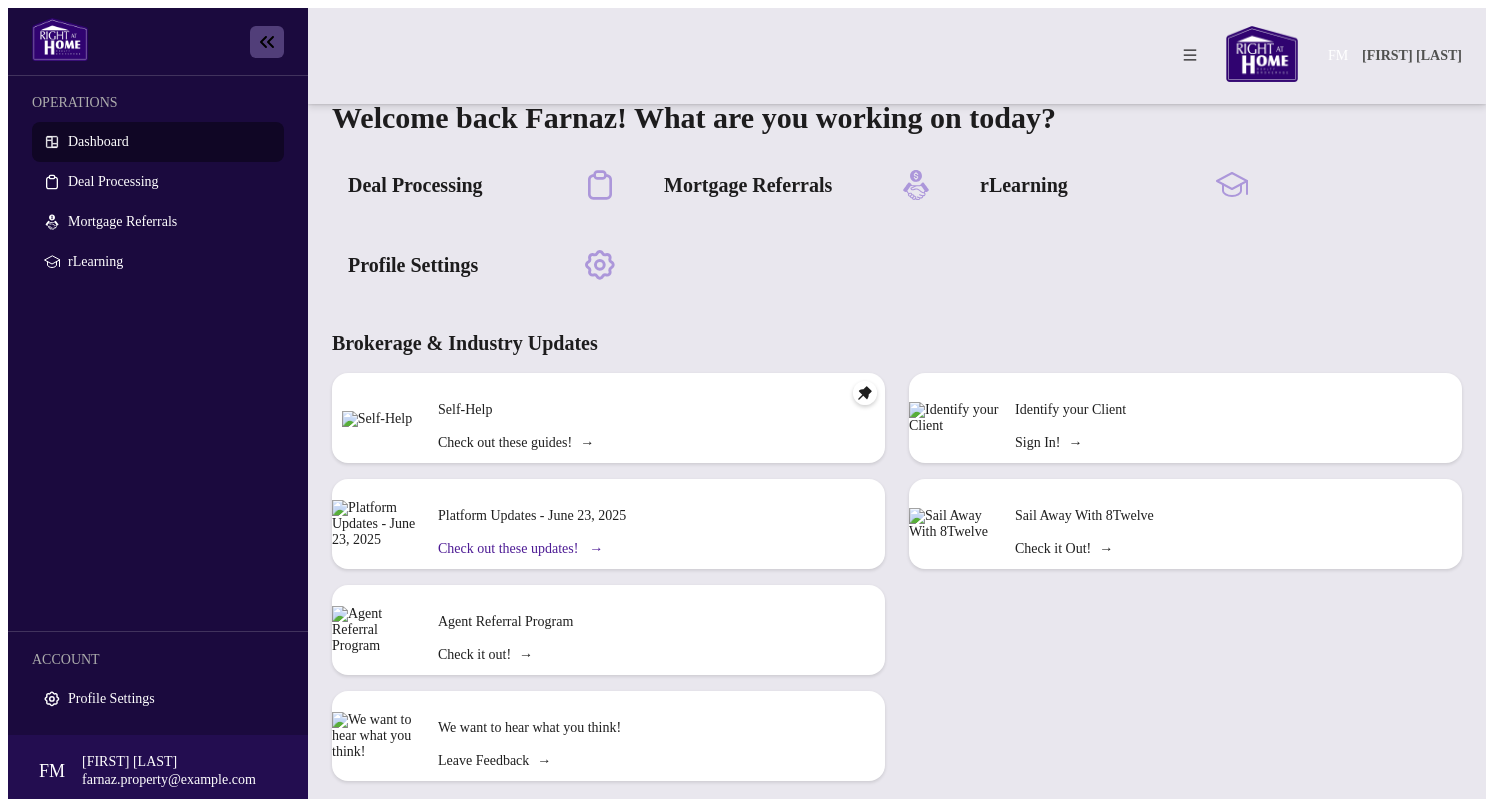 click on "Check out these updates!" at bounding box center [516, 443] 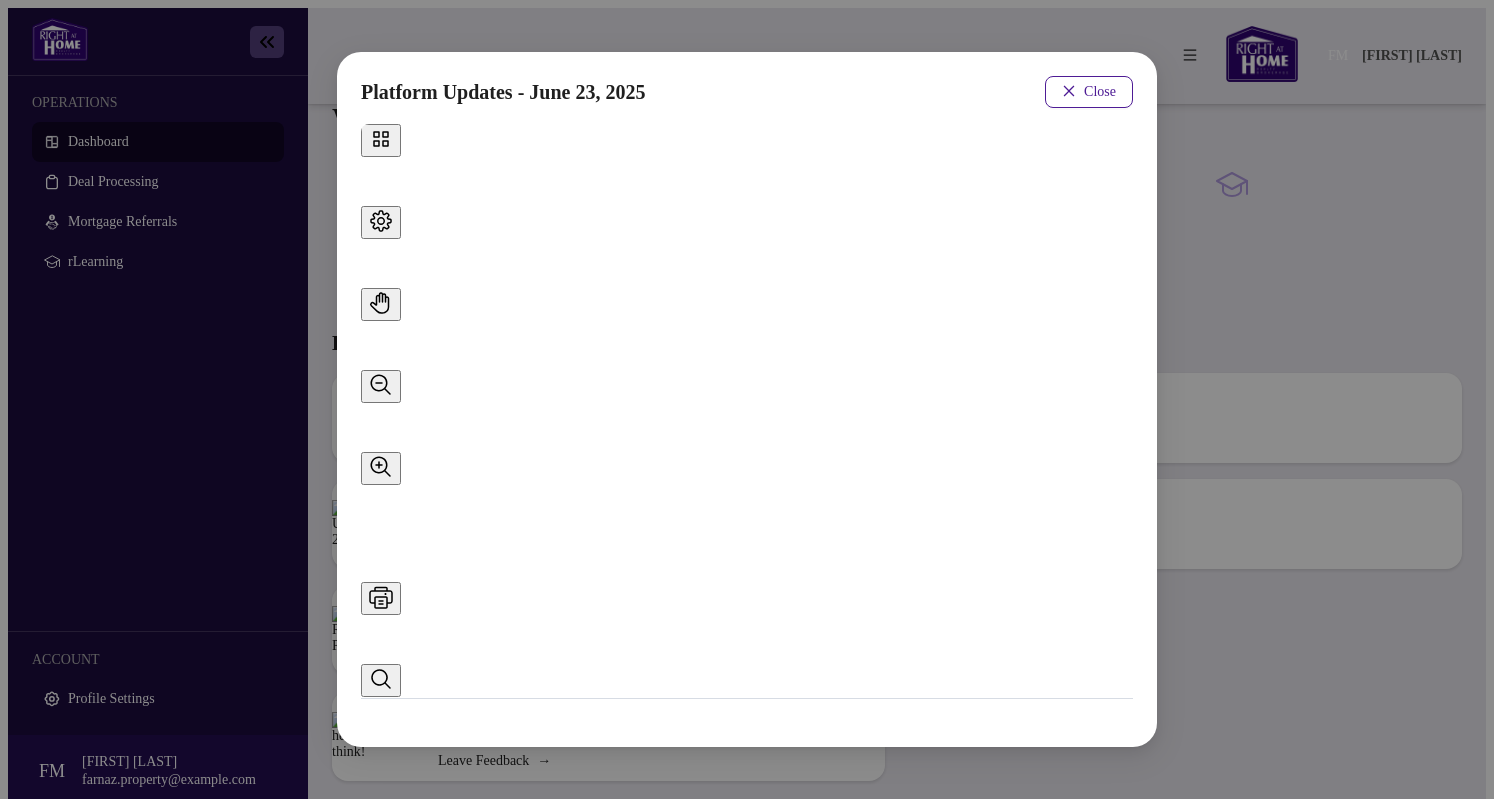 scroll, scrollTop: 500, scrollLeft: 0, axis: vertical 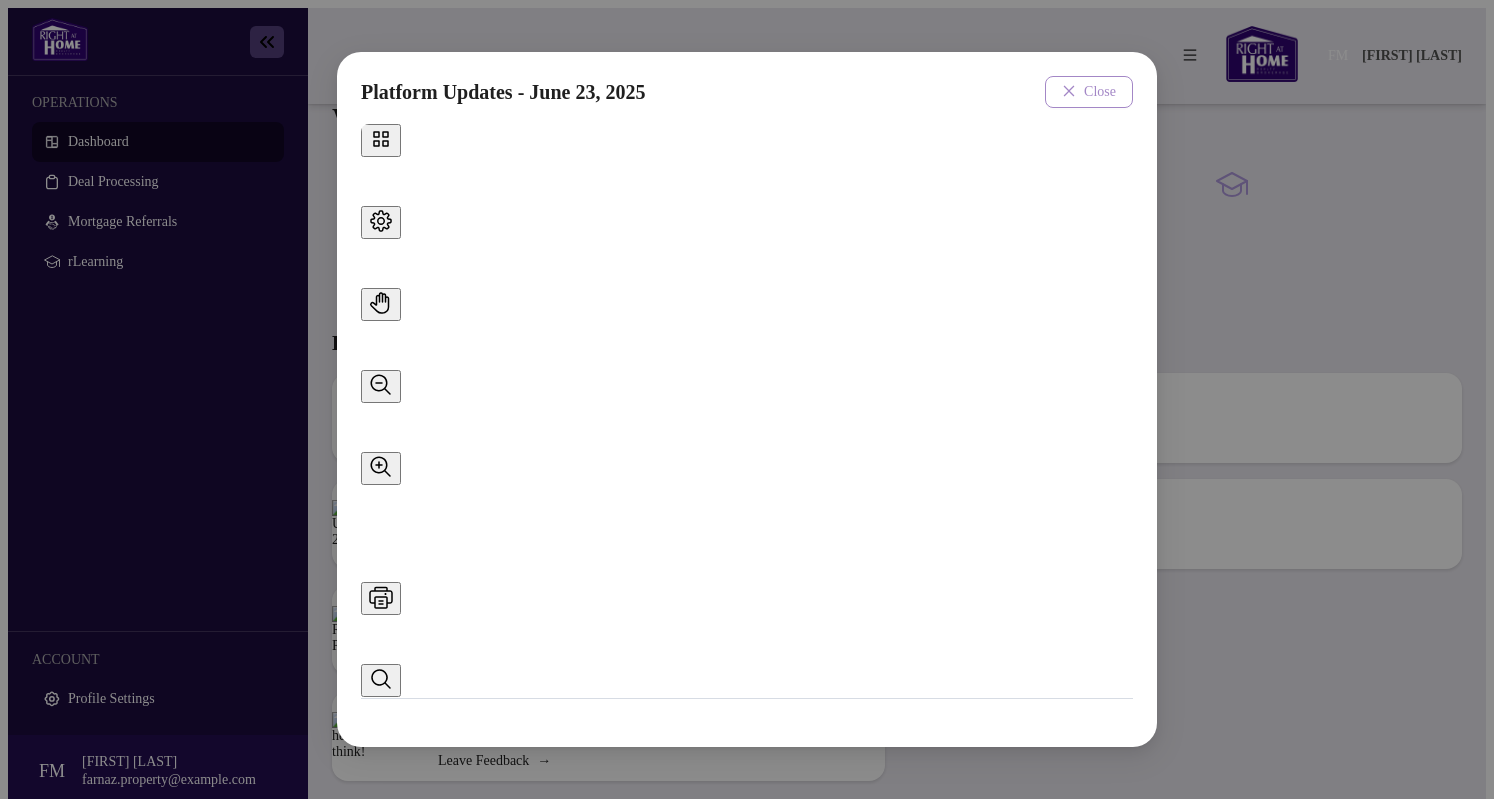 click on "Close" at bounding box center (1100, 92) 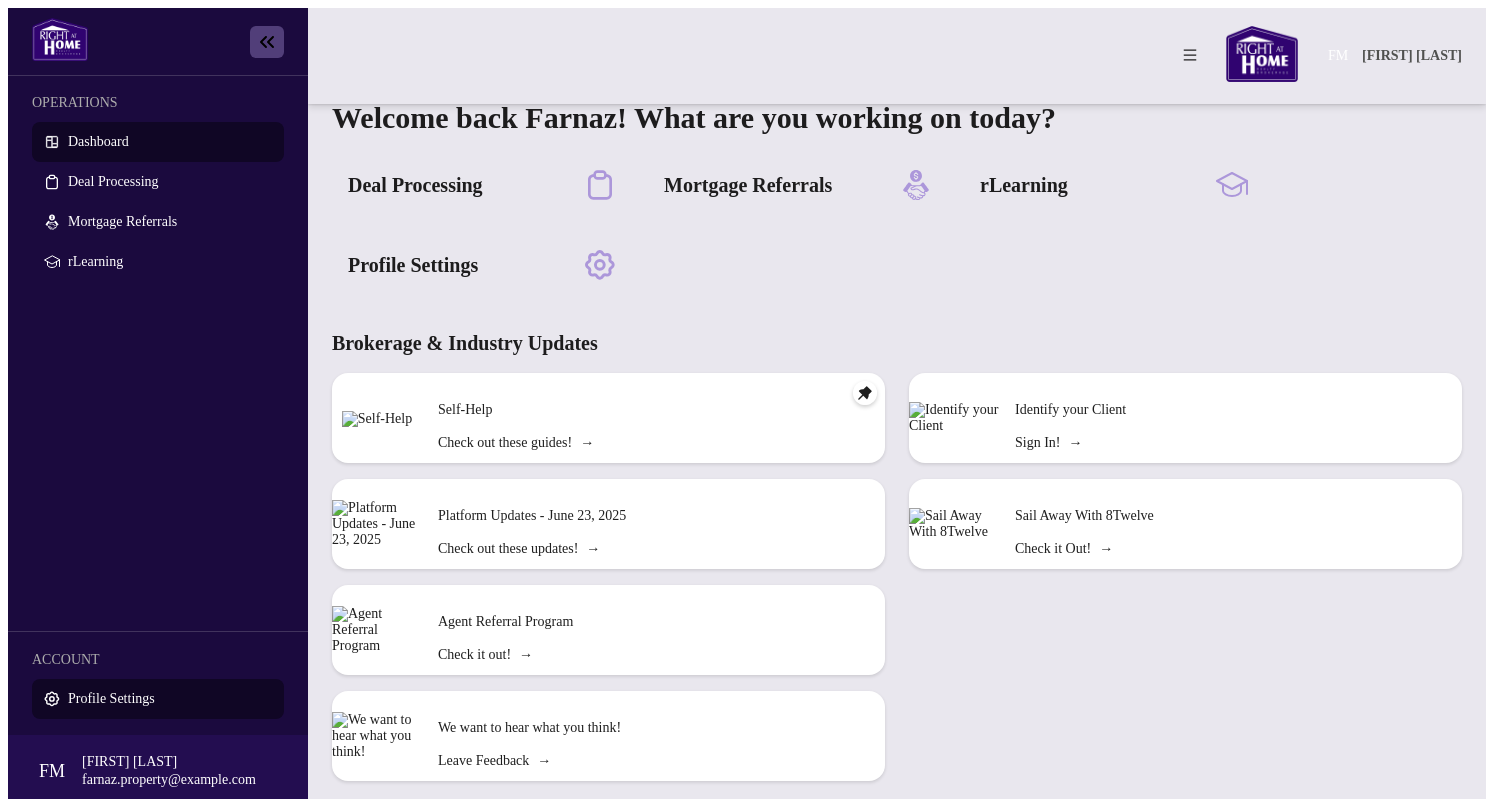 click on "Profile Settings" at bounding box center [111, 698] 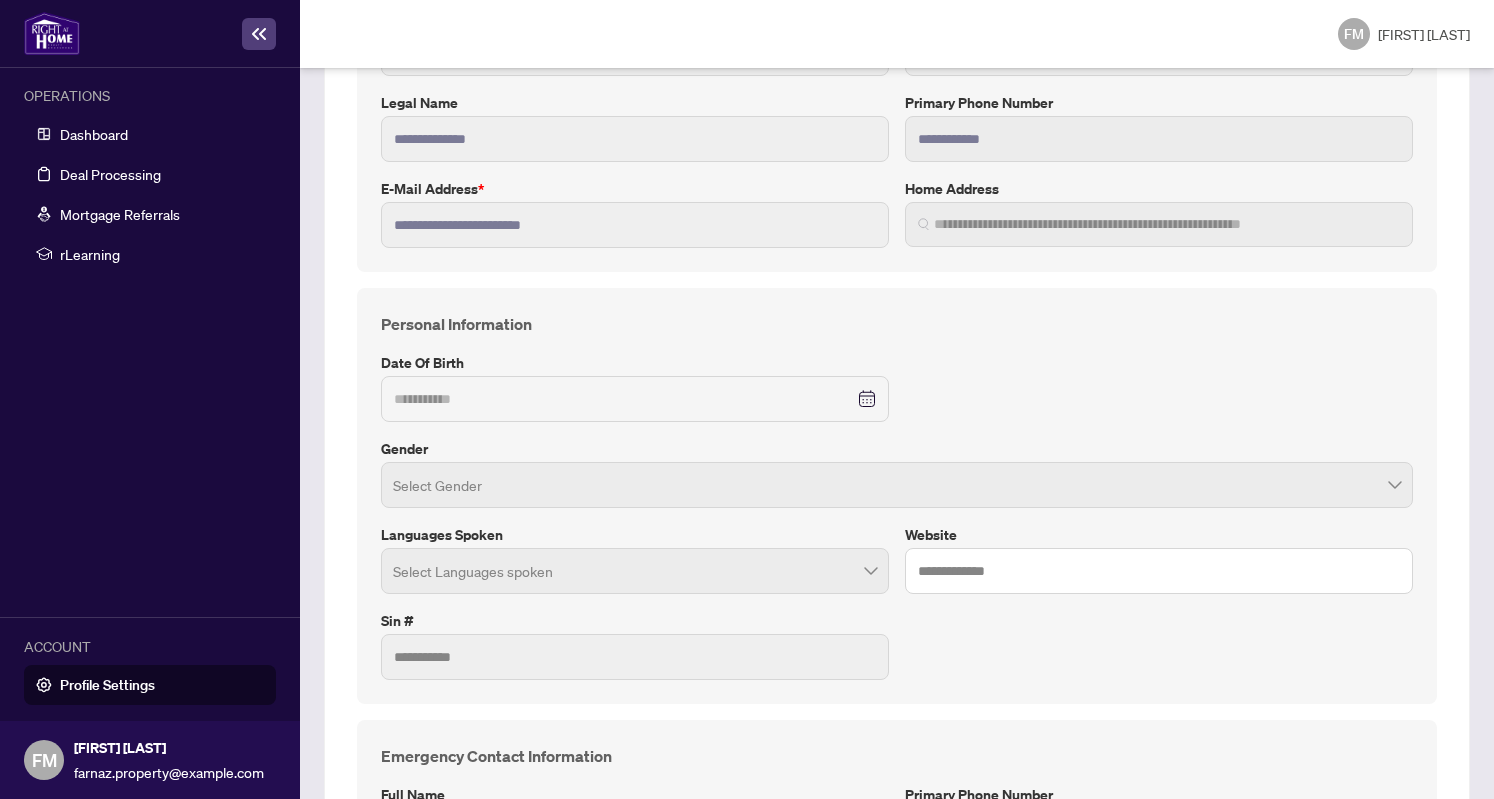 scroll, scrollTop: 500, scrollLeft: 0, axis: vertical 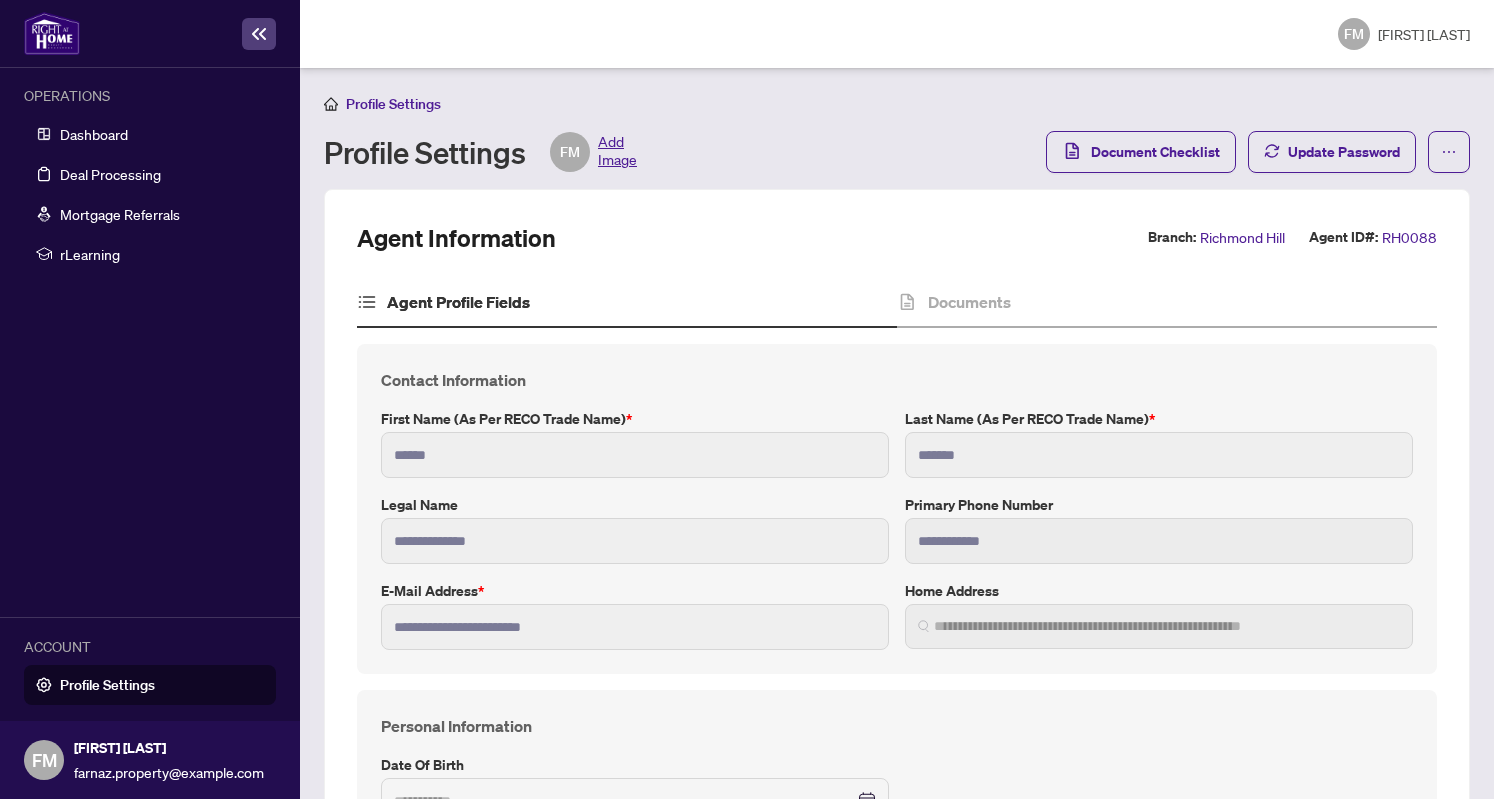 click on "Add    Image" at bounding box center [617, 152] 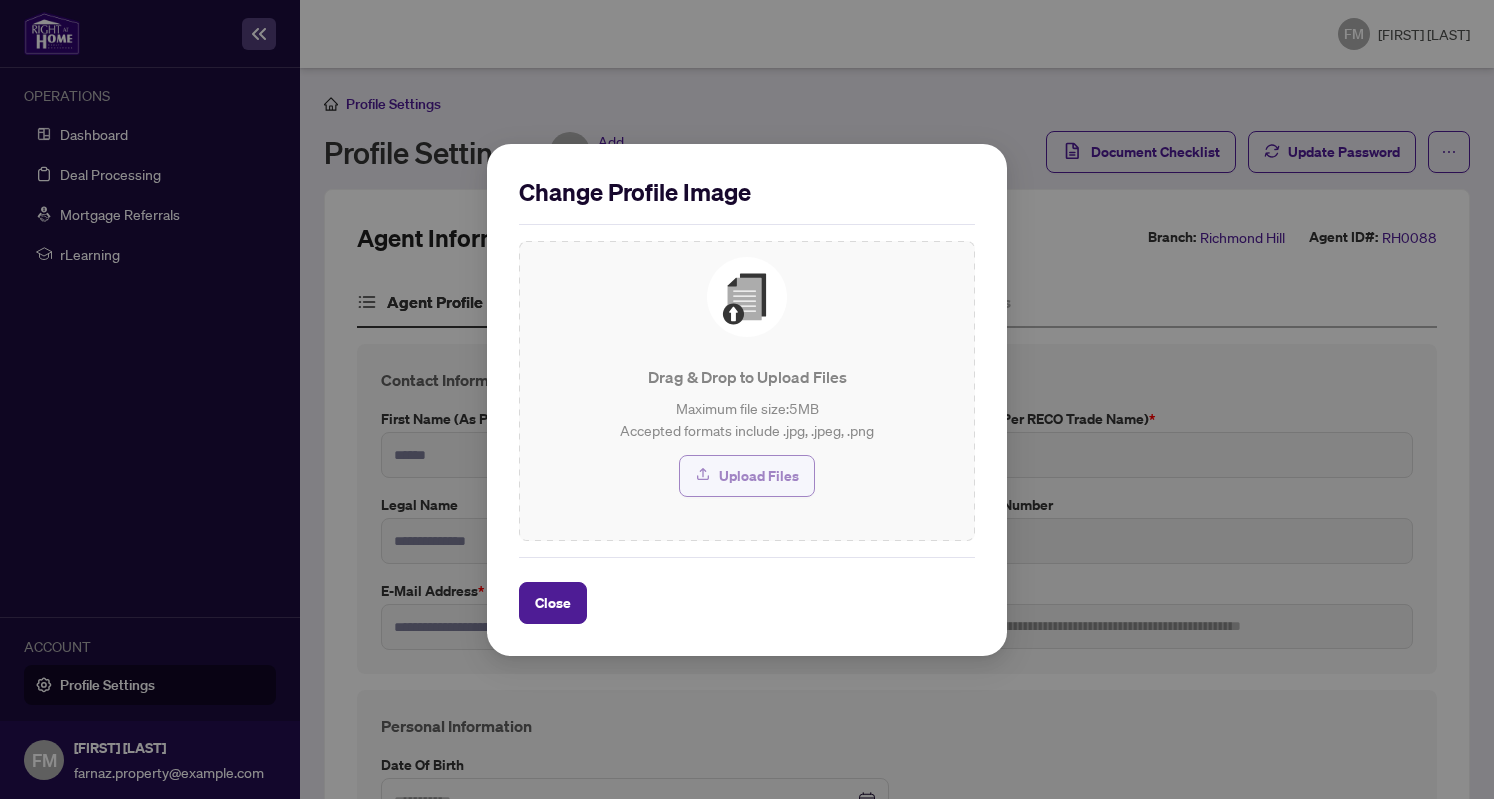 click on "Upload Files" at bounding box center (759, 476) 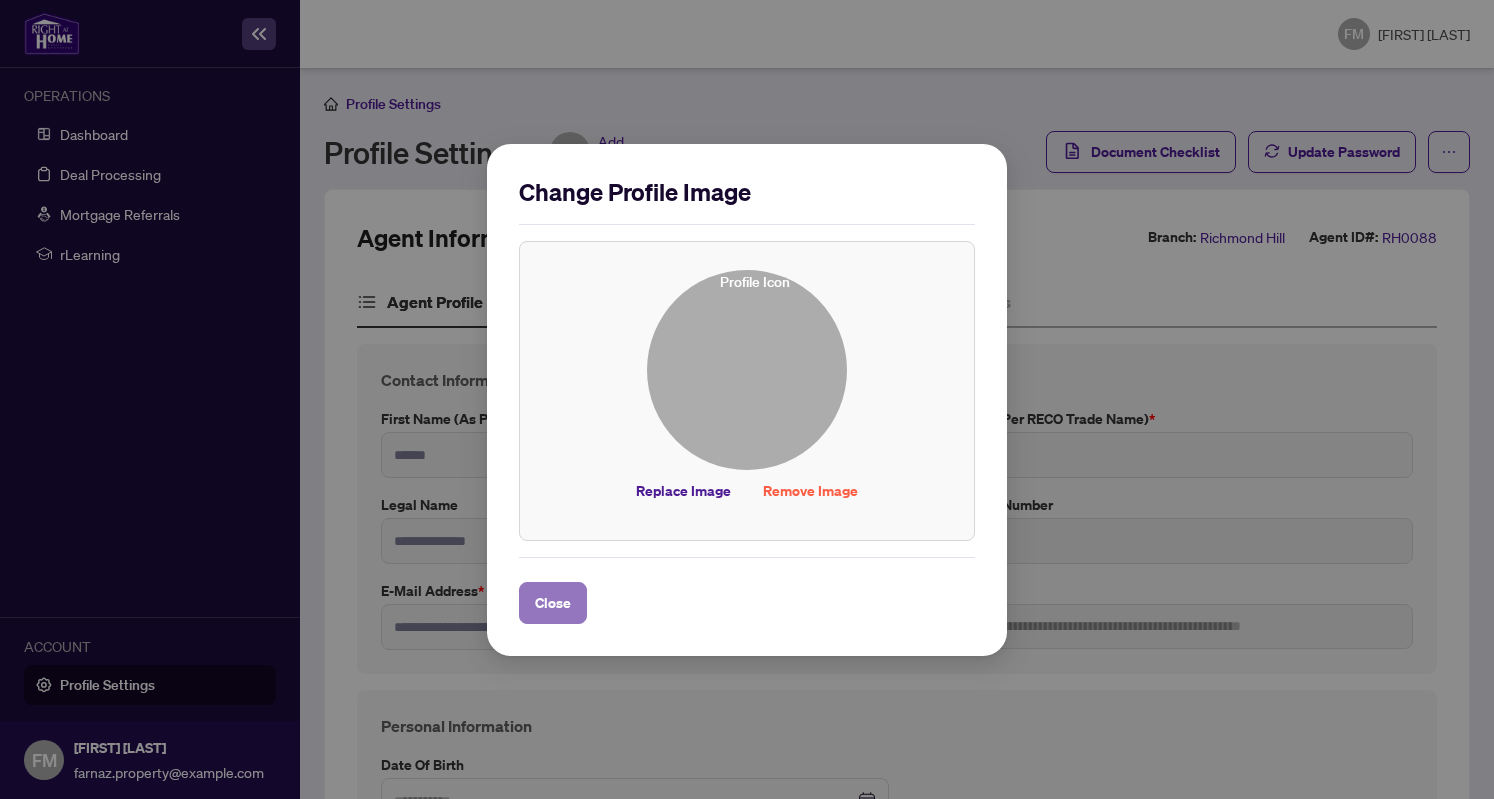 click on "Close" at bounding box center [553, 603] 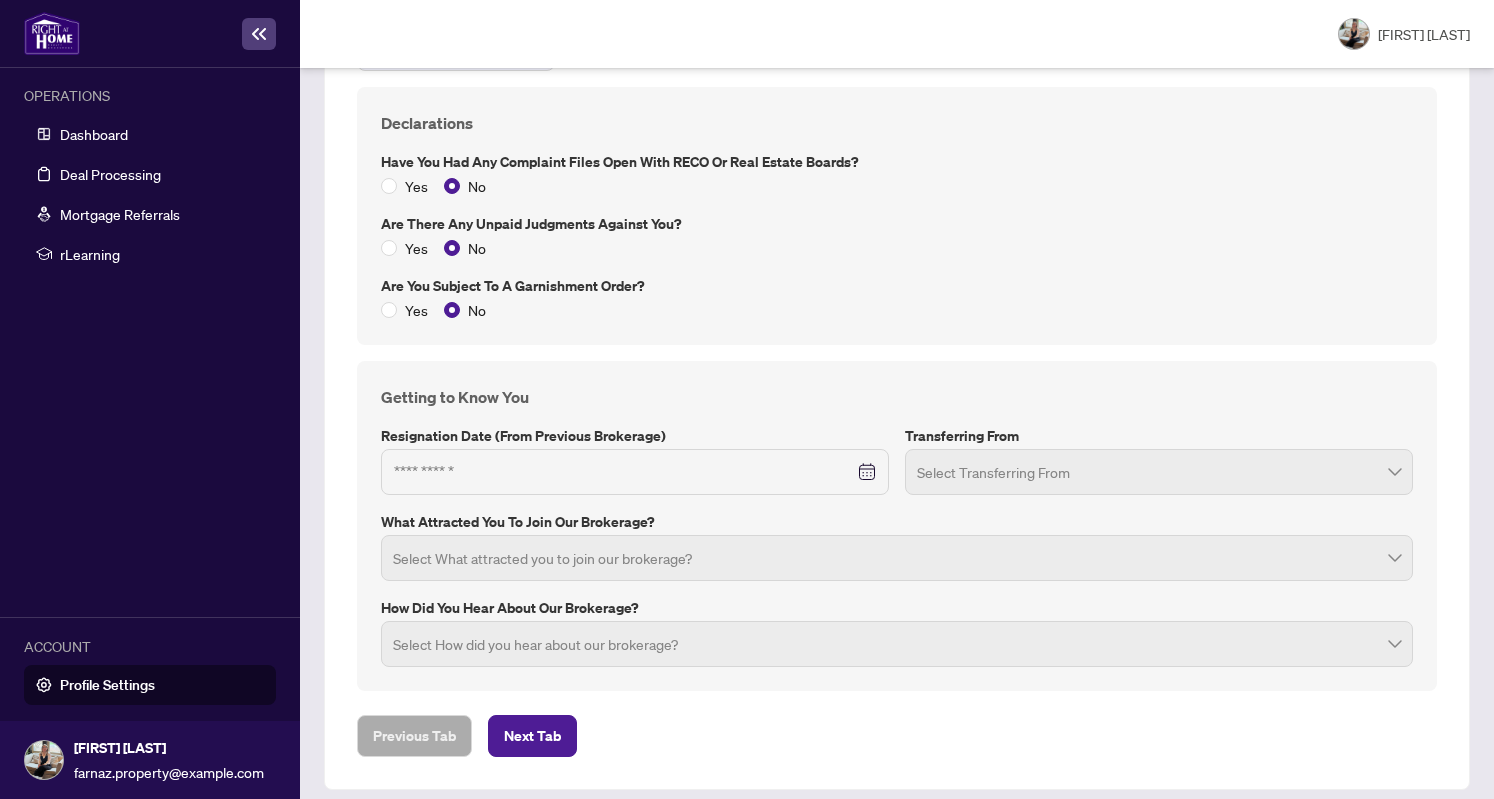 scroll, scrollTop: 2622, scrollLeft: 0, axis: vertical 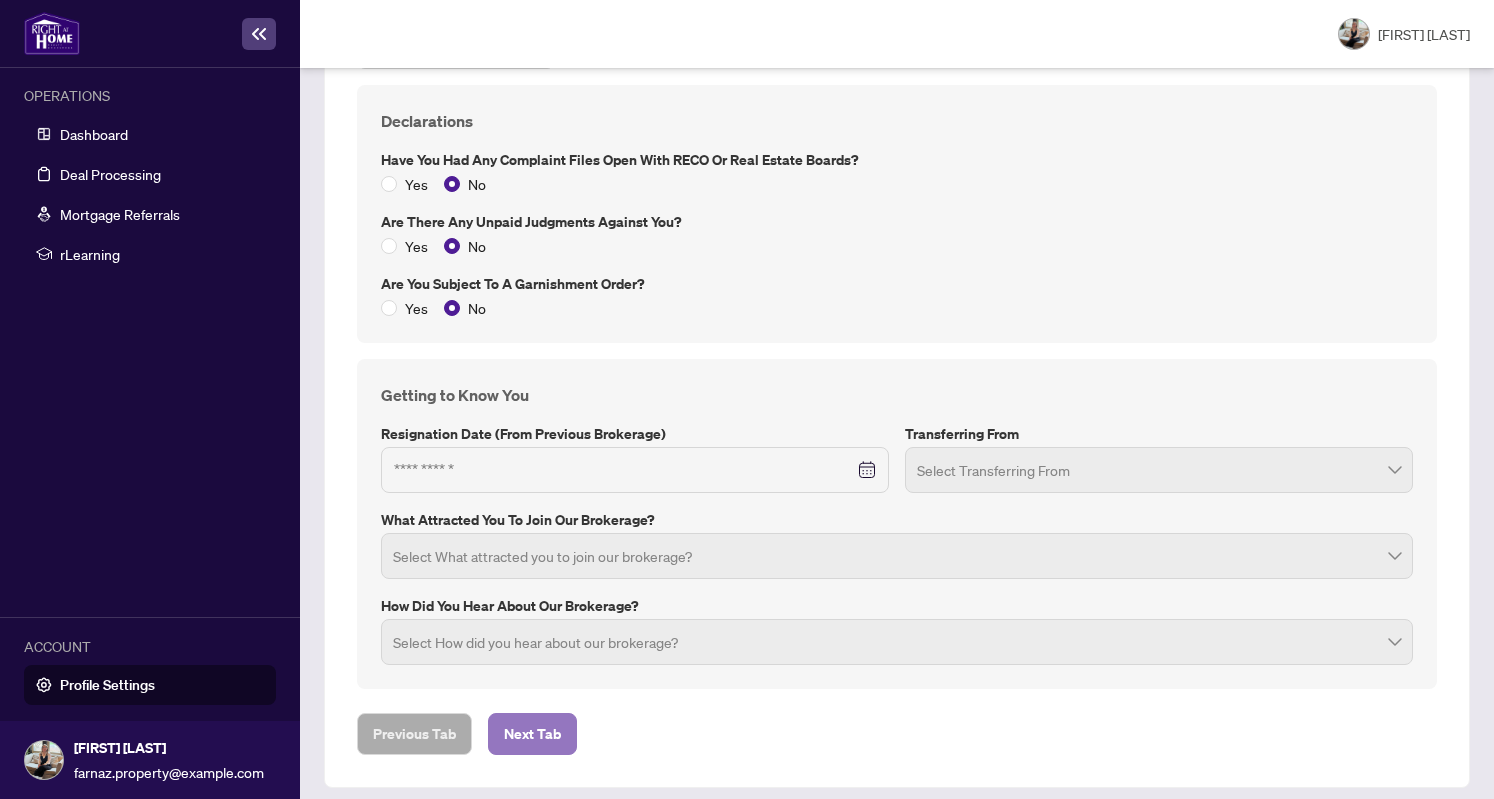 click on "Next Tab" at bounding box center [414, 734] 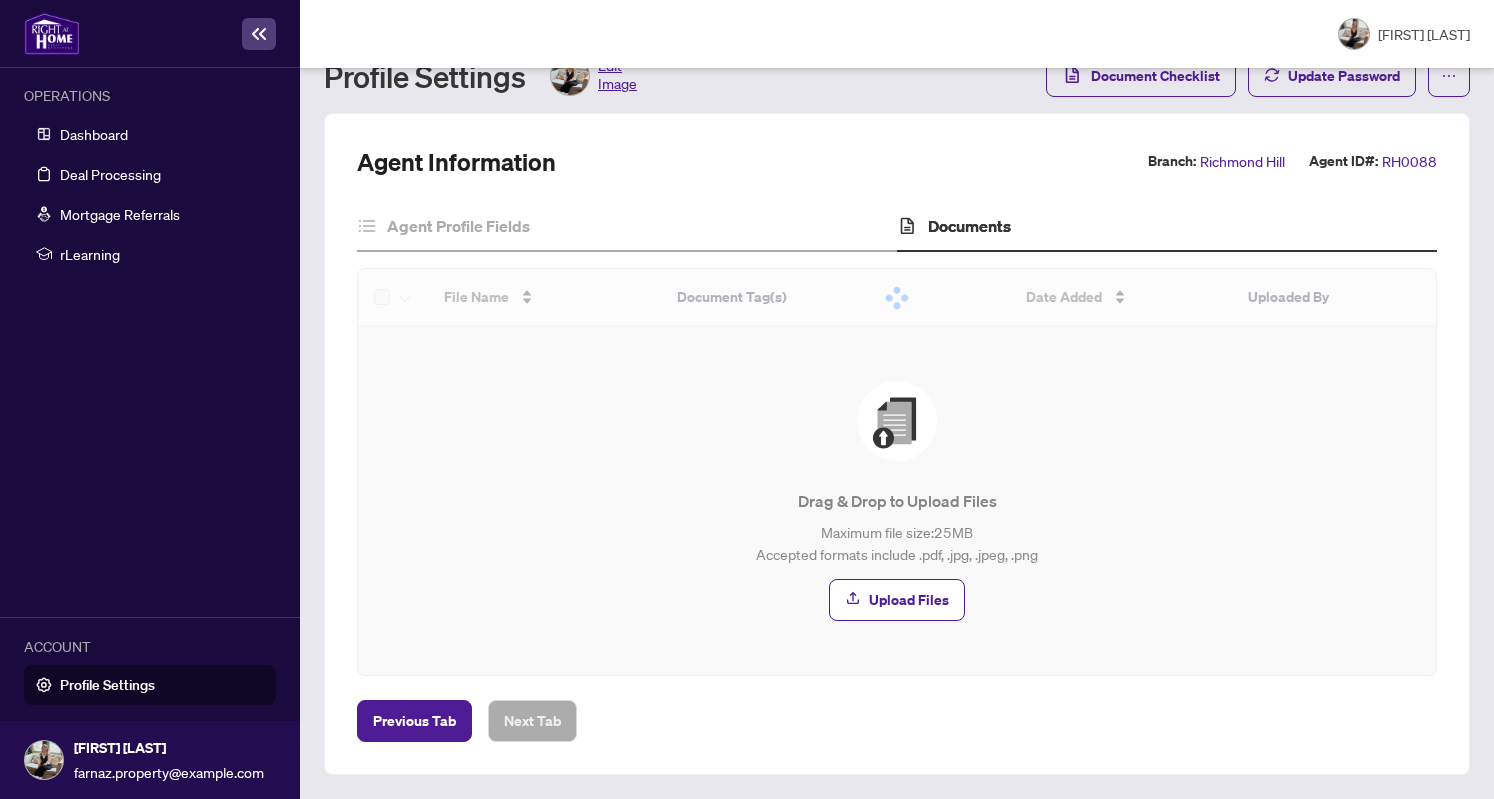 scroll, scrollTop: 0, scrollLeft: 0, axis: both 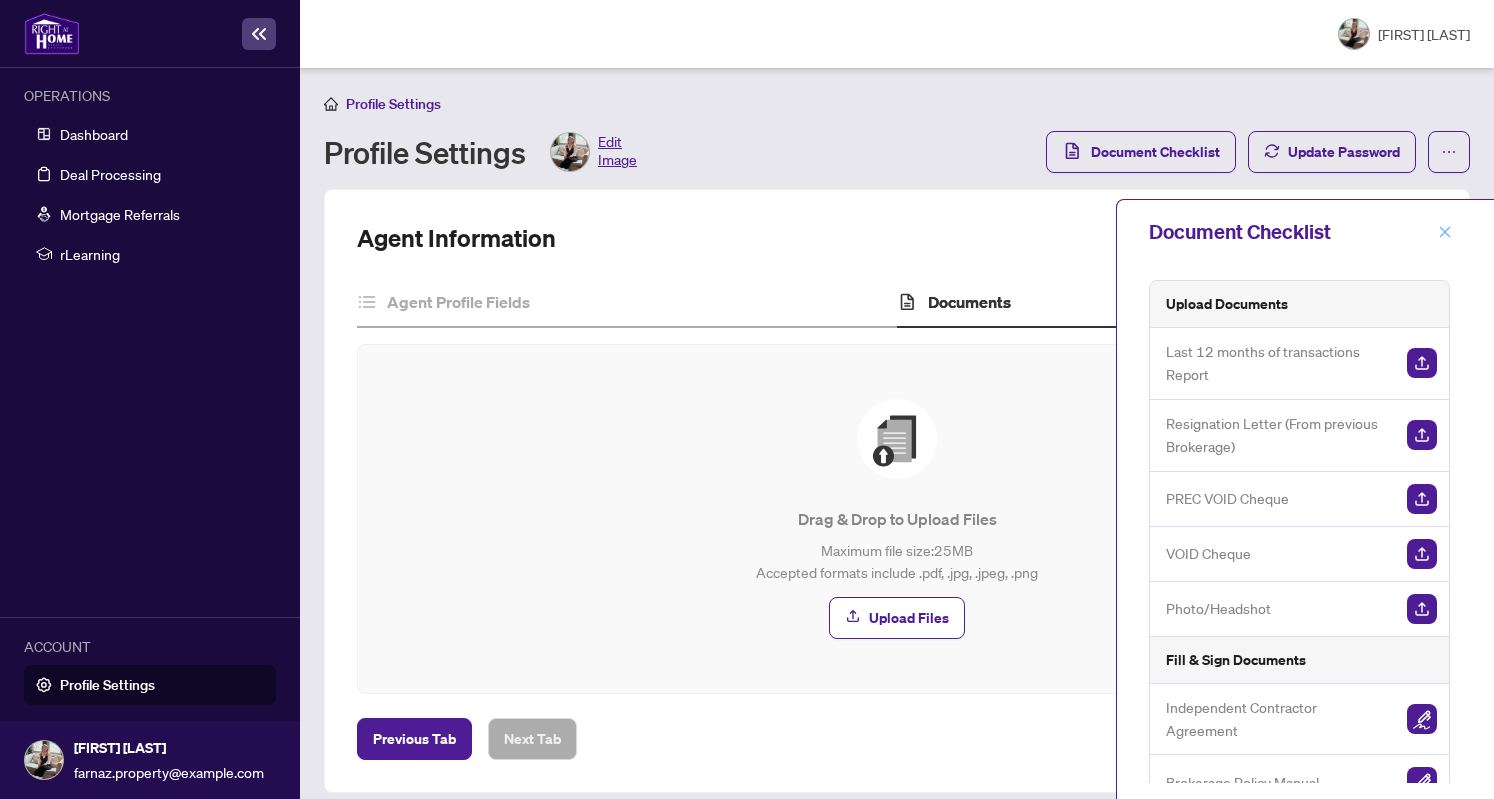 click at bounding box center (1445, 231) 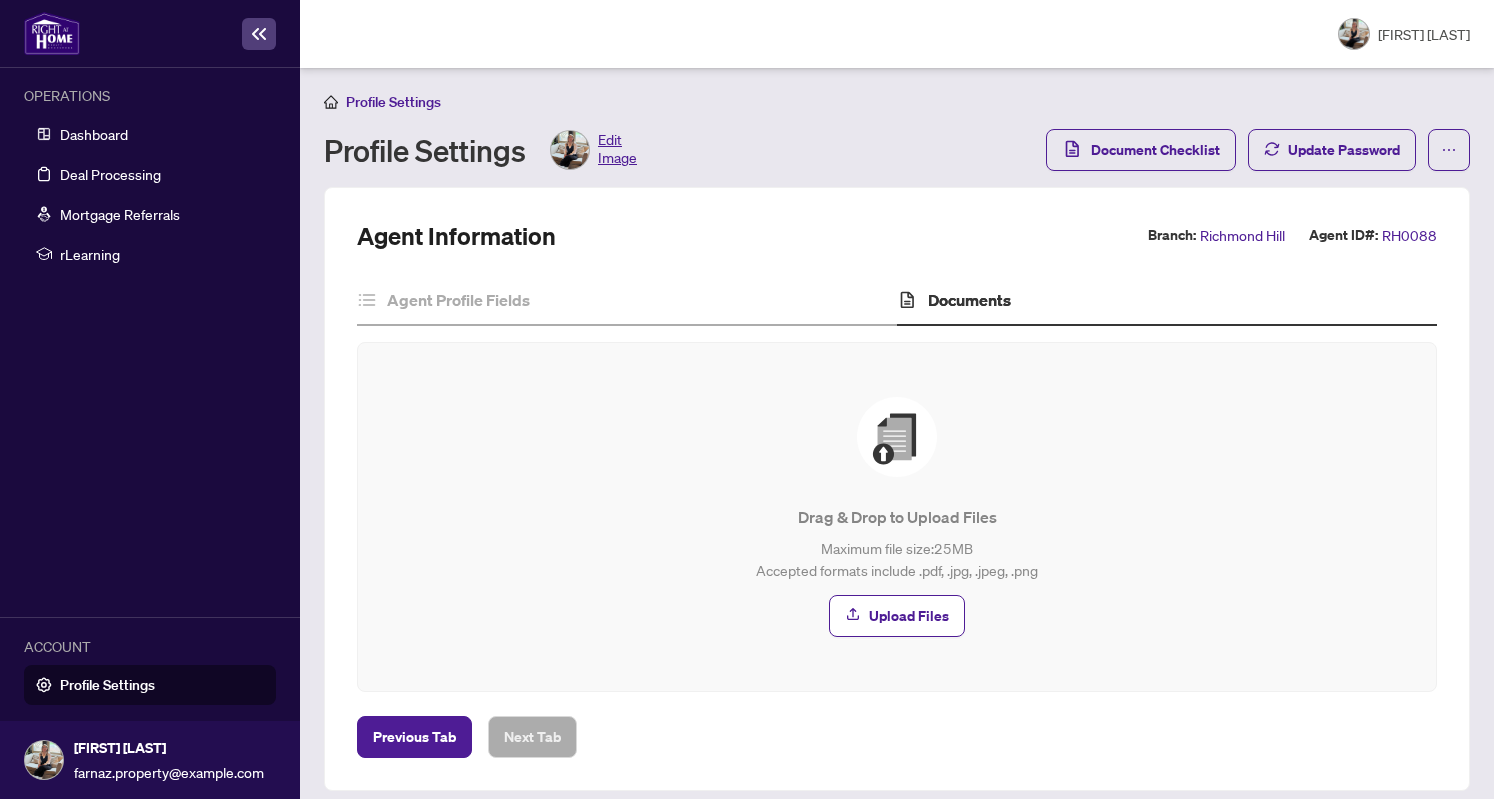 scroll, scrollTop: 0, scrollLeft: 0, axis: both 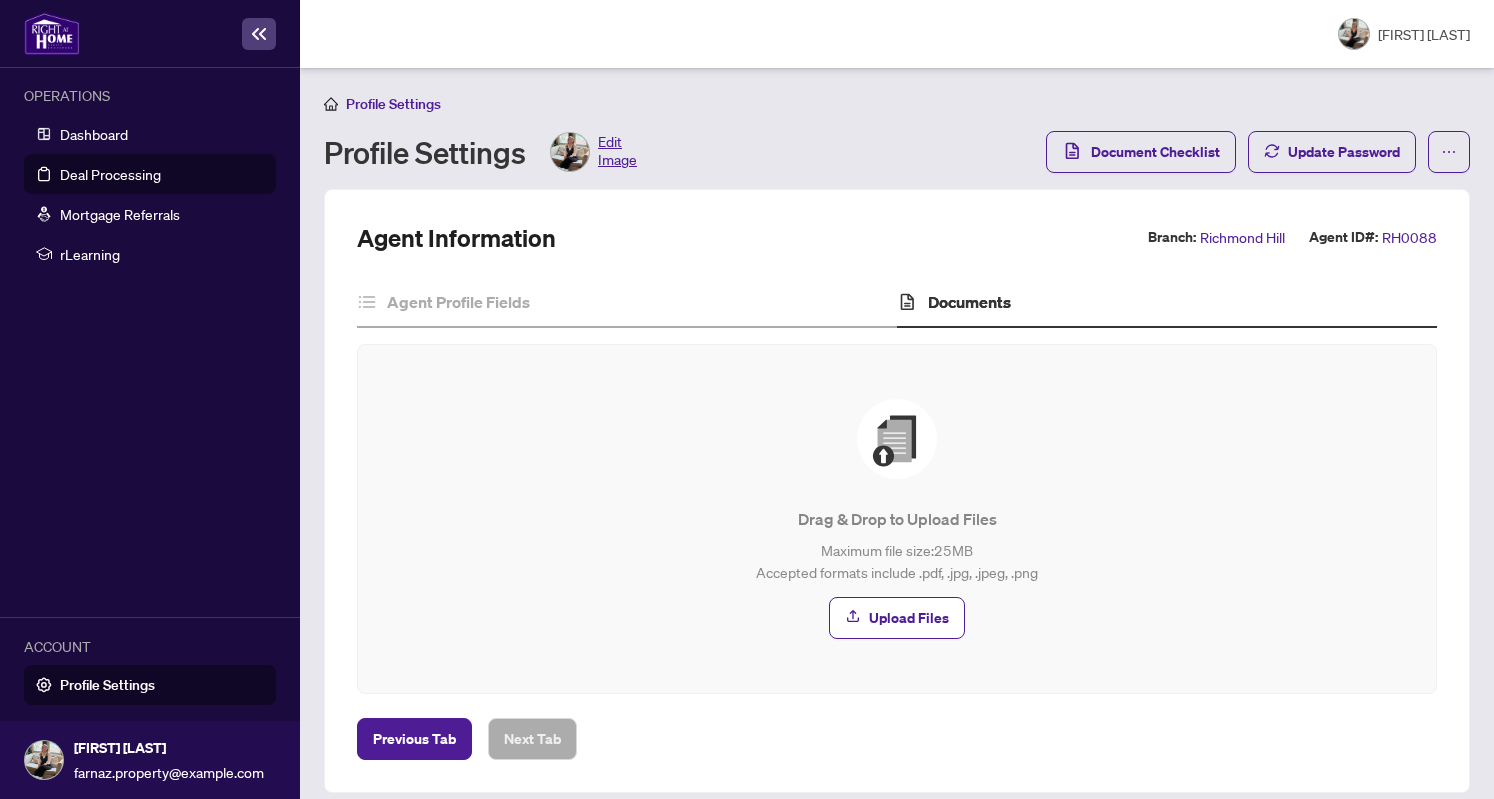 click on "Deal Processing" at bounding box center (110, 174) 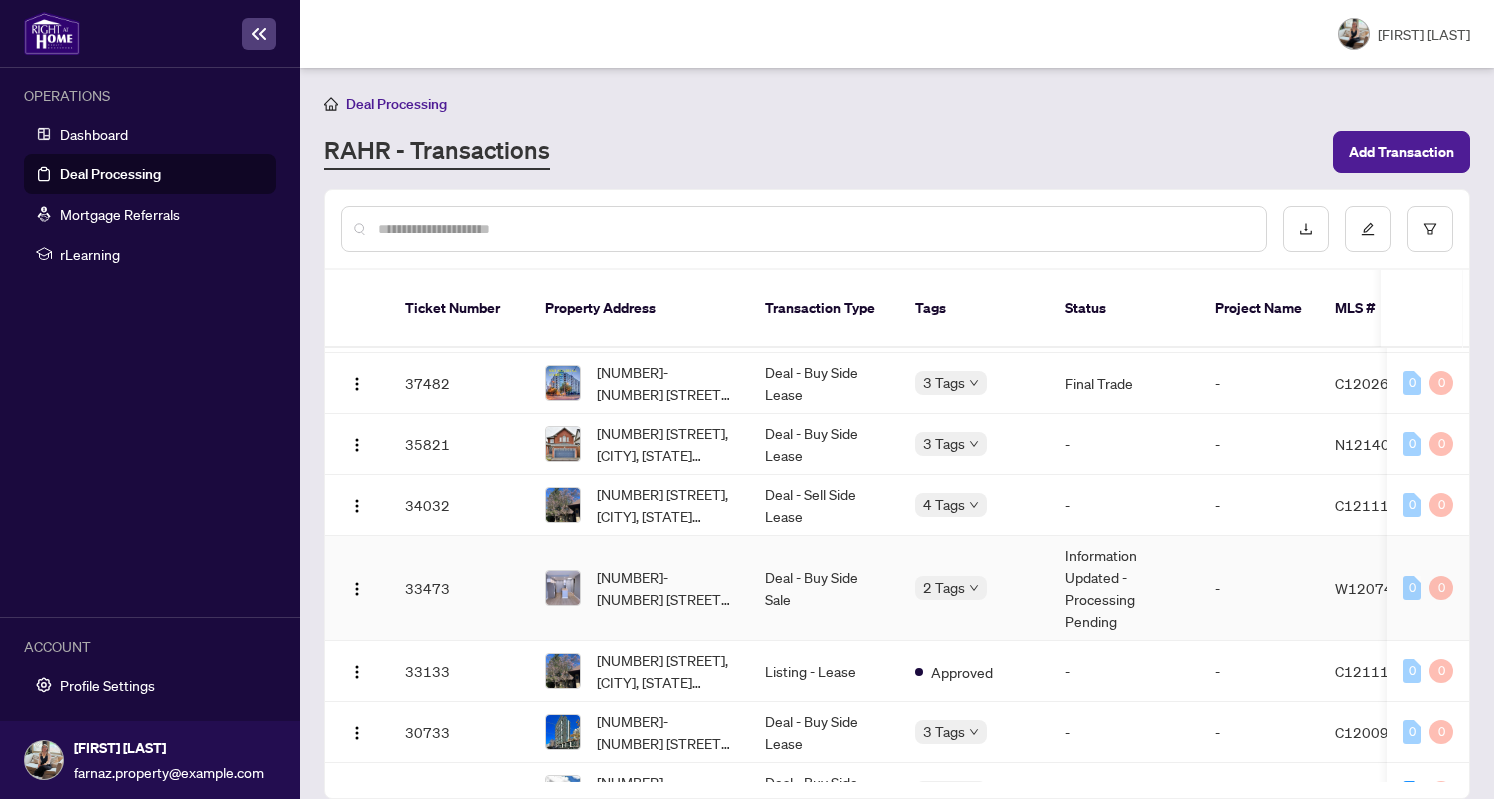 scroll, scrollTop: 0, scrollLeft: 0, axis: both 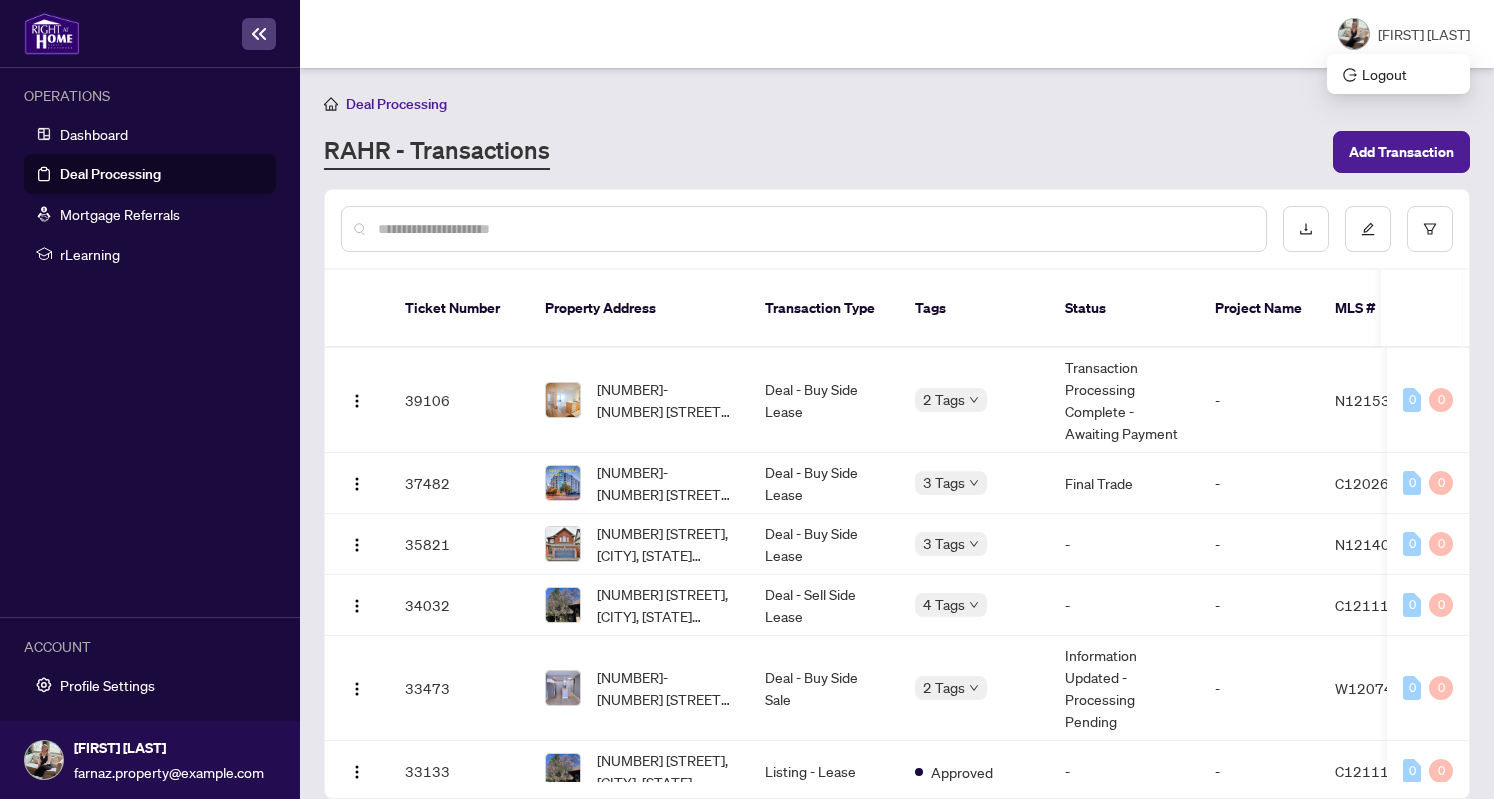 click on "[FIRST] [LAST]" at bounding box center [1424, 34] 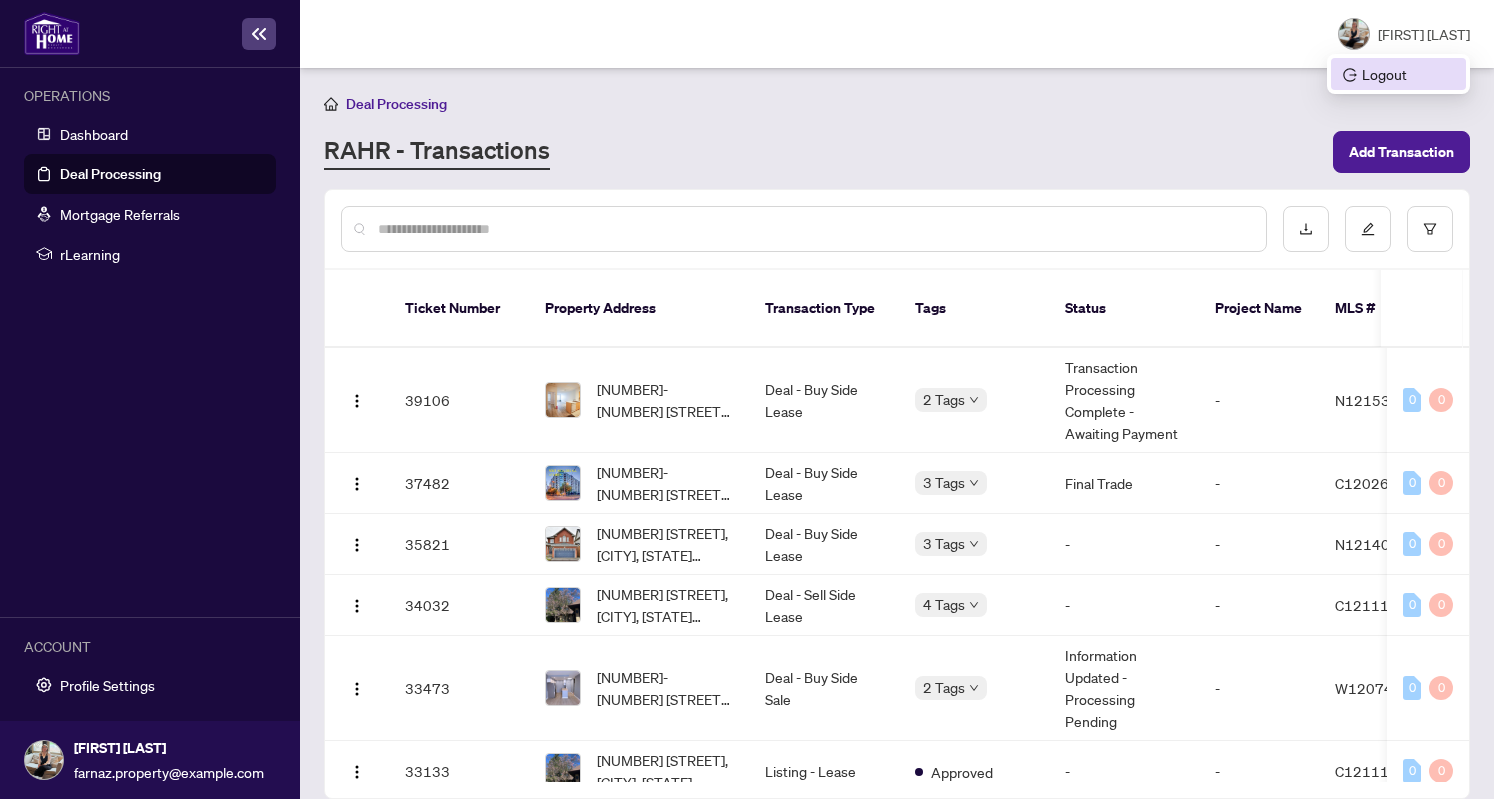 click on "Logout" at bounding box center (1398, 74) 